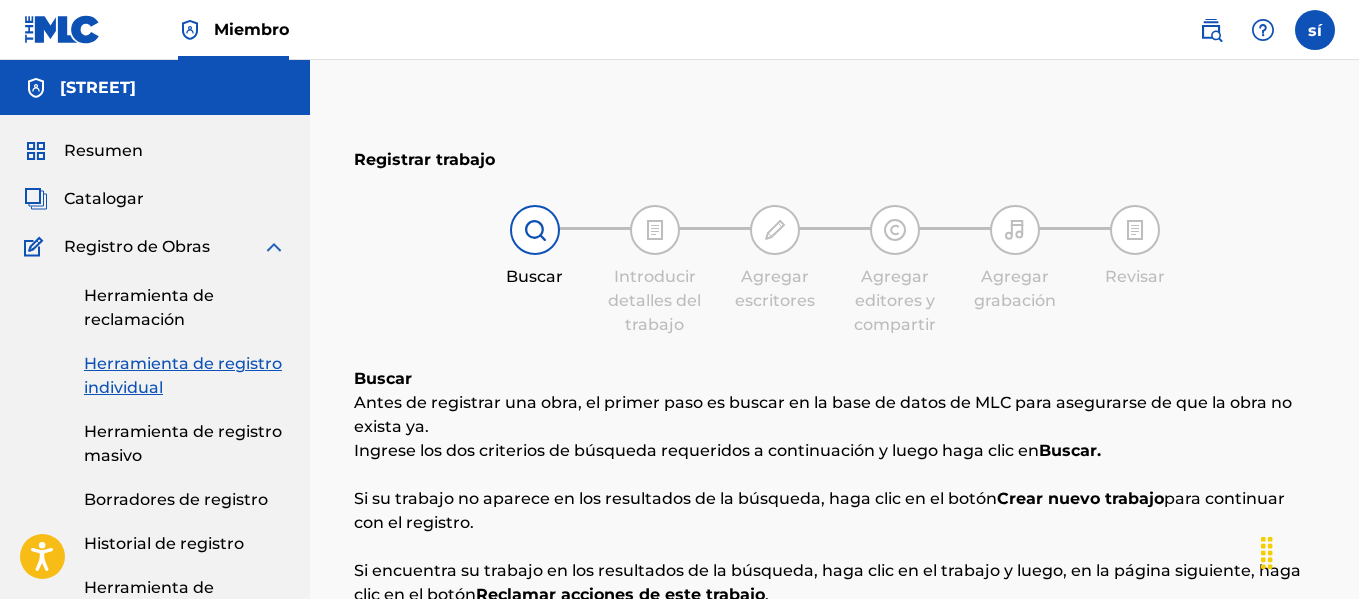 scroll, scrollTop: 424, scrollLeft: 0, axis: vertical 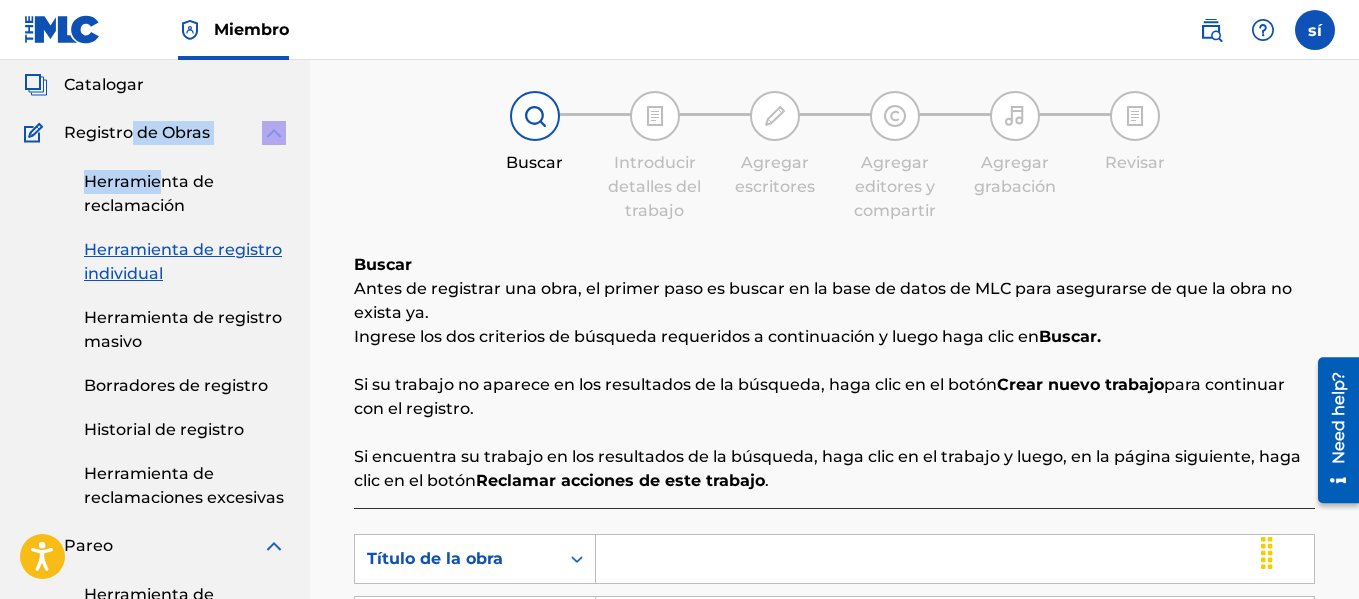 click on "Herramienta de registro masivo" at bounding box center (183, 329) 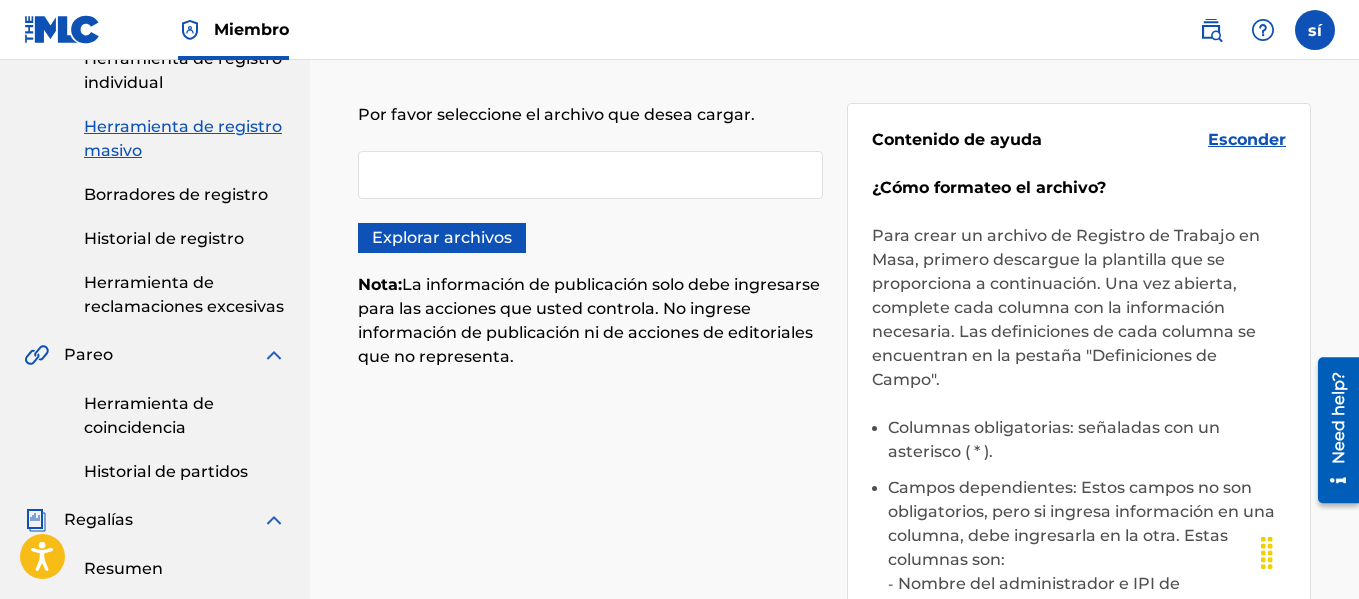 scroll, scrollTop: 304, scrollLeft: 0, axis: vertical 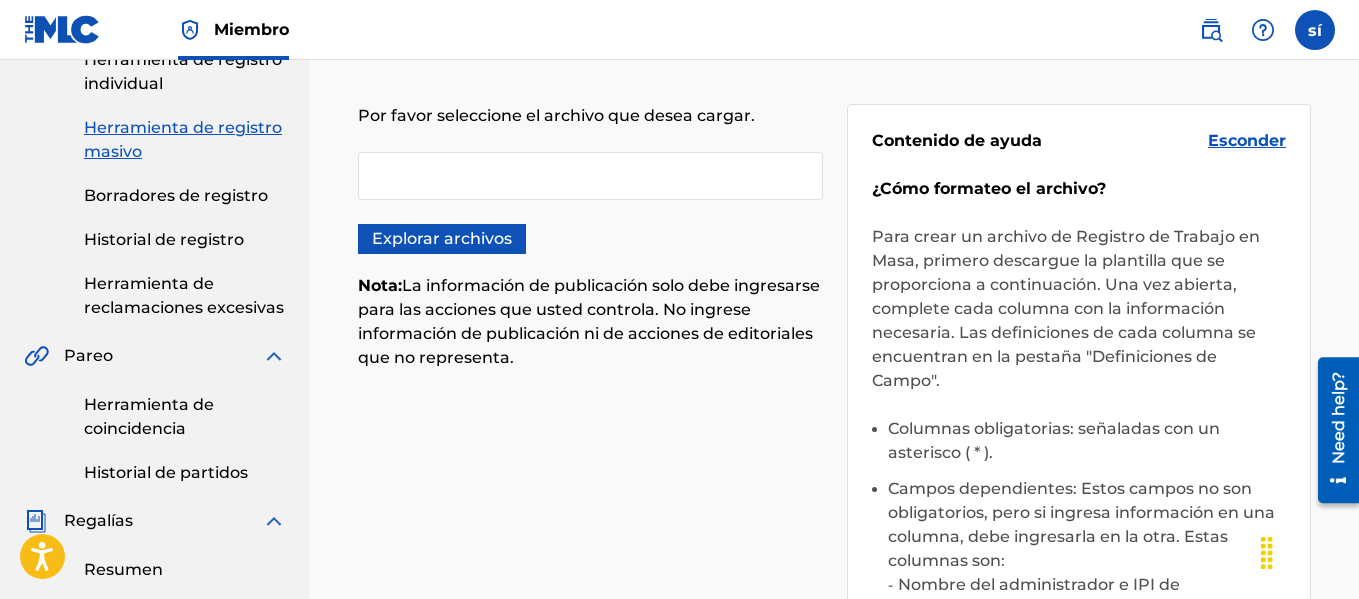 click on "Herramienta de reclamaciones excesivas" at bounding box center [184, 295] 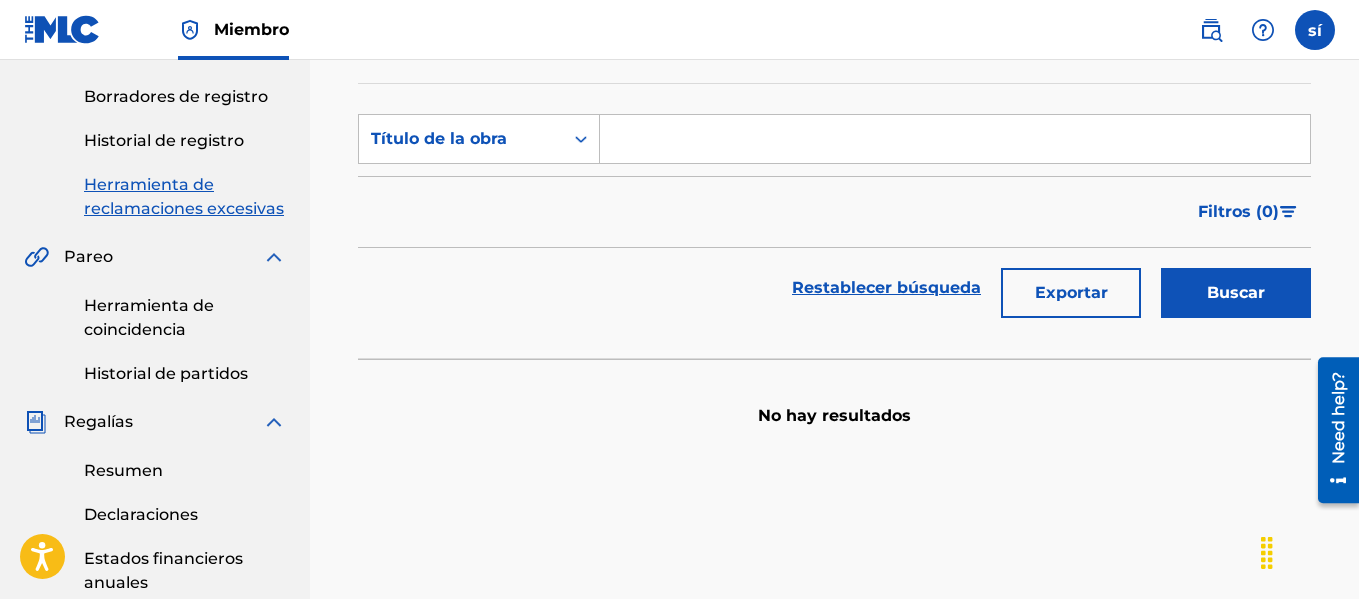 scroll, scrollTop: 408, scrollLeft: 0, axis: vertical 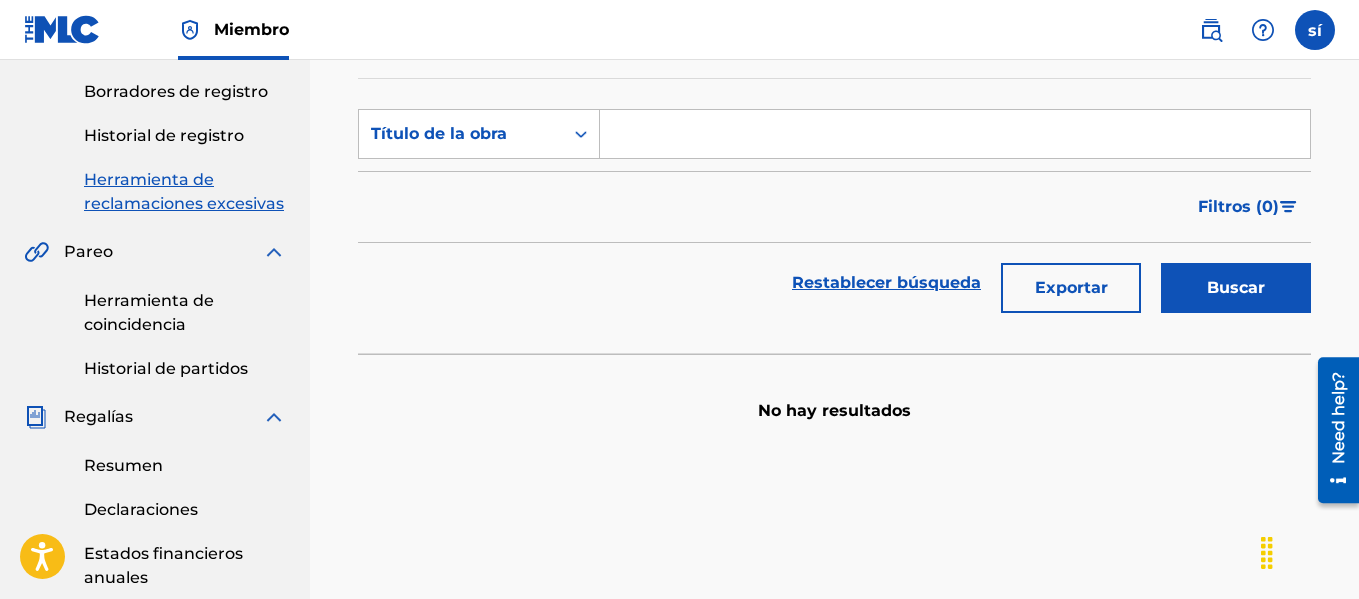 click on "Herramienta de coincidencia" at bounding box center (149, 312) 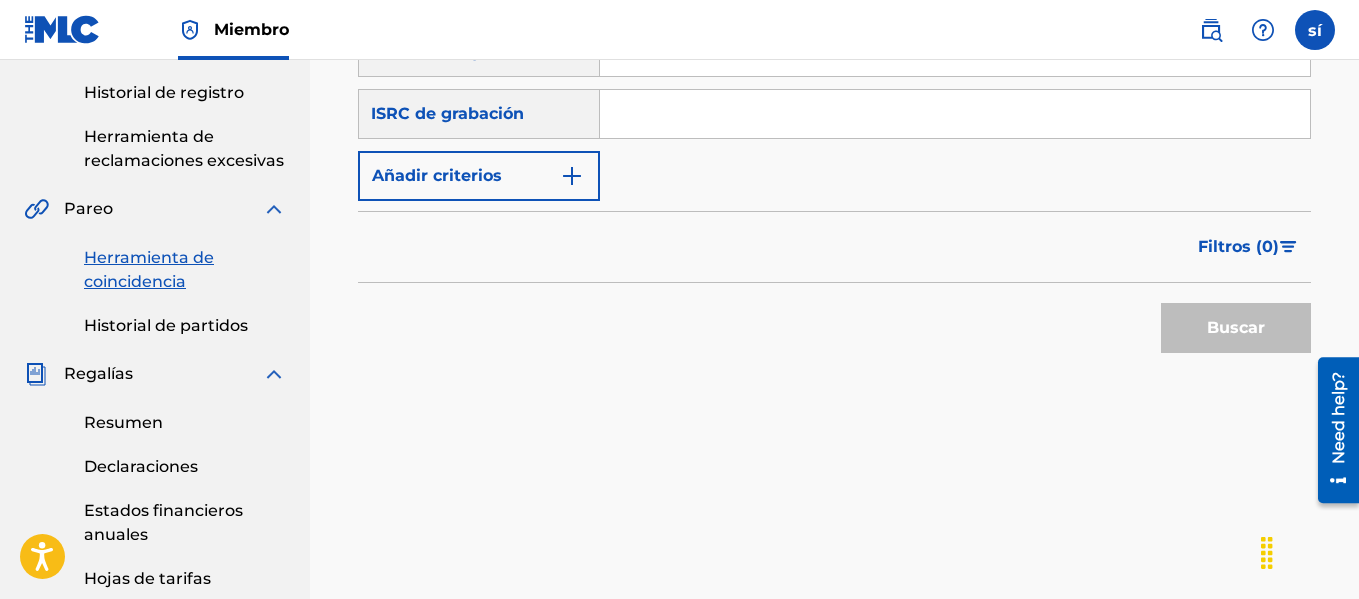 scroll, scrollTop: 453, scrollLeft: 0, axis: vertical 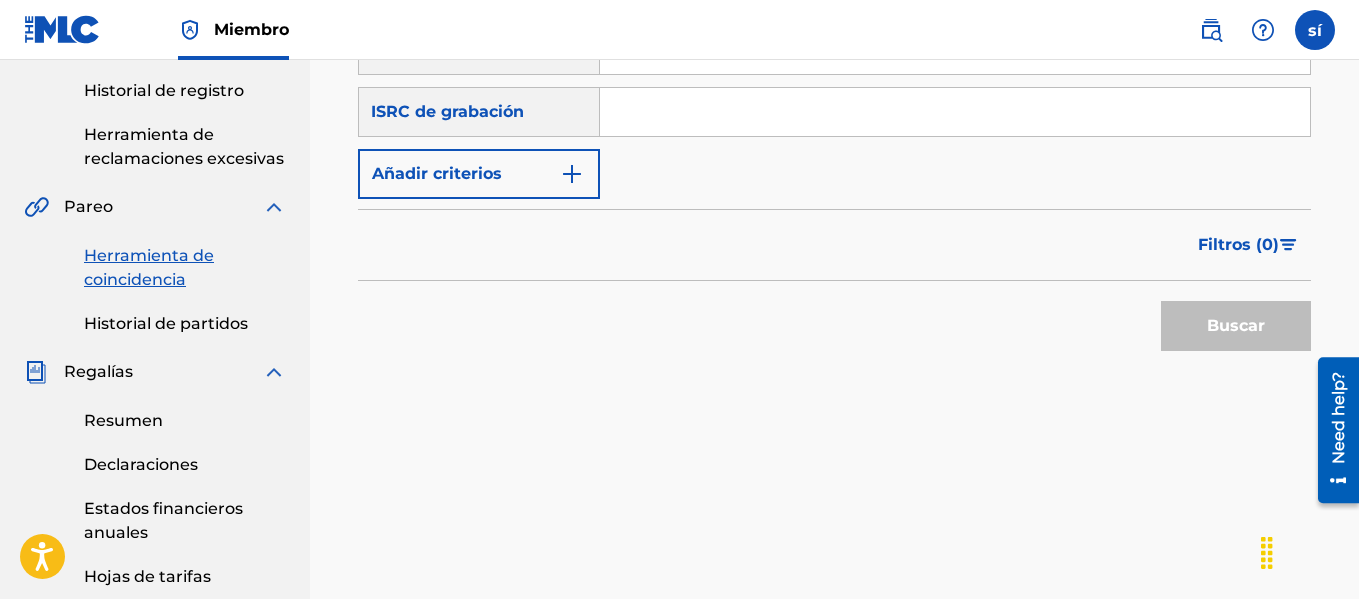 click on "Resumen" at bounding box center [123, 420] 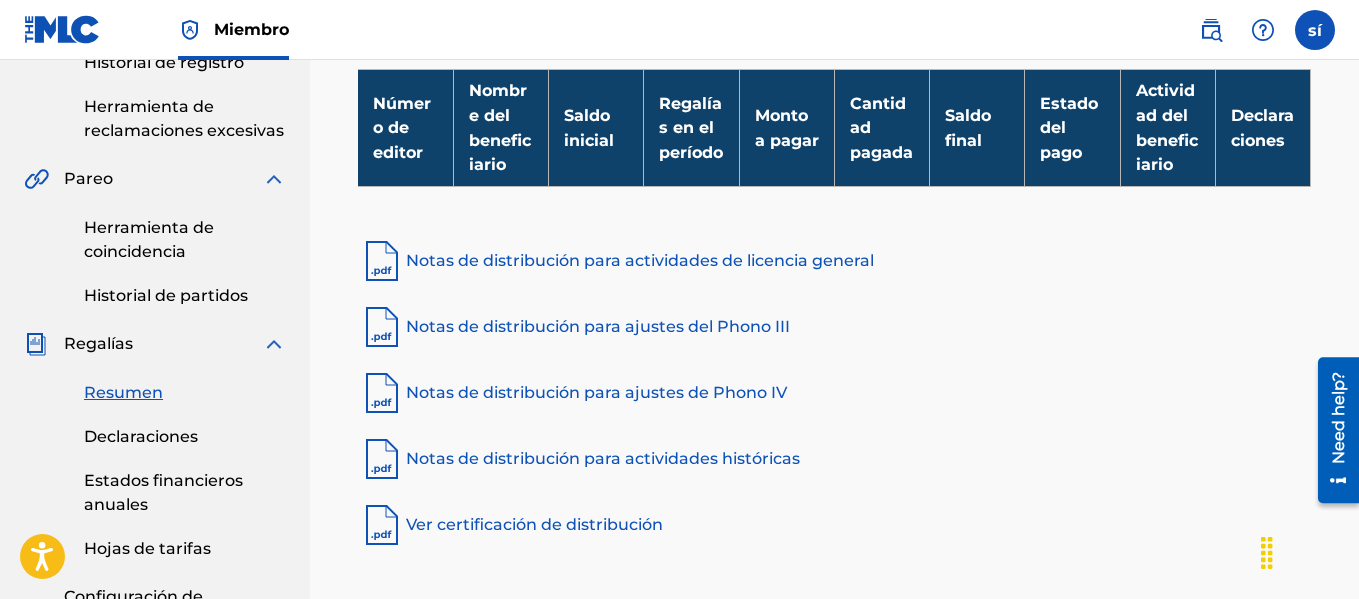 scroll, scrollTop: 482, scrollLeft: 0, axis: vertical 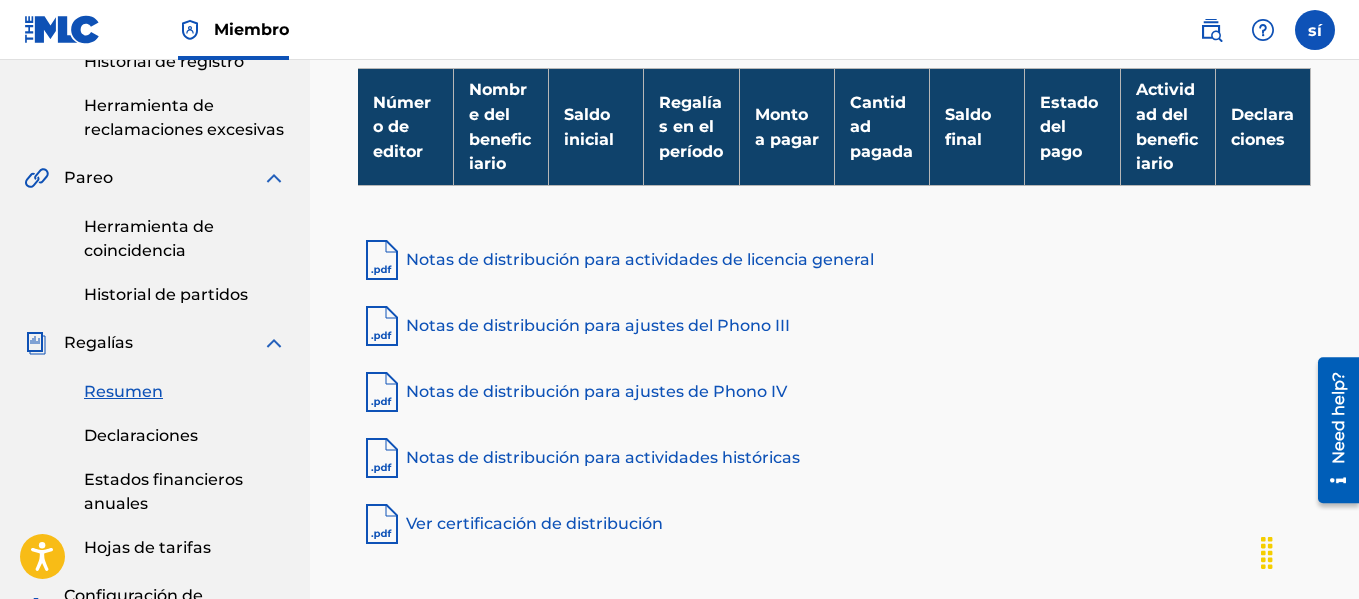 click on "Notas de distribución para actividades de licencia general" at bounding box center [640, 259] 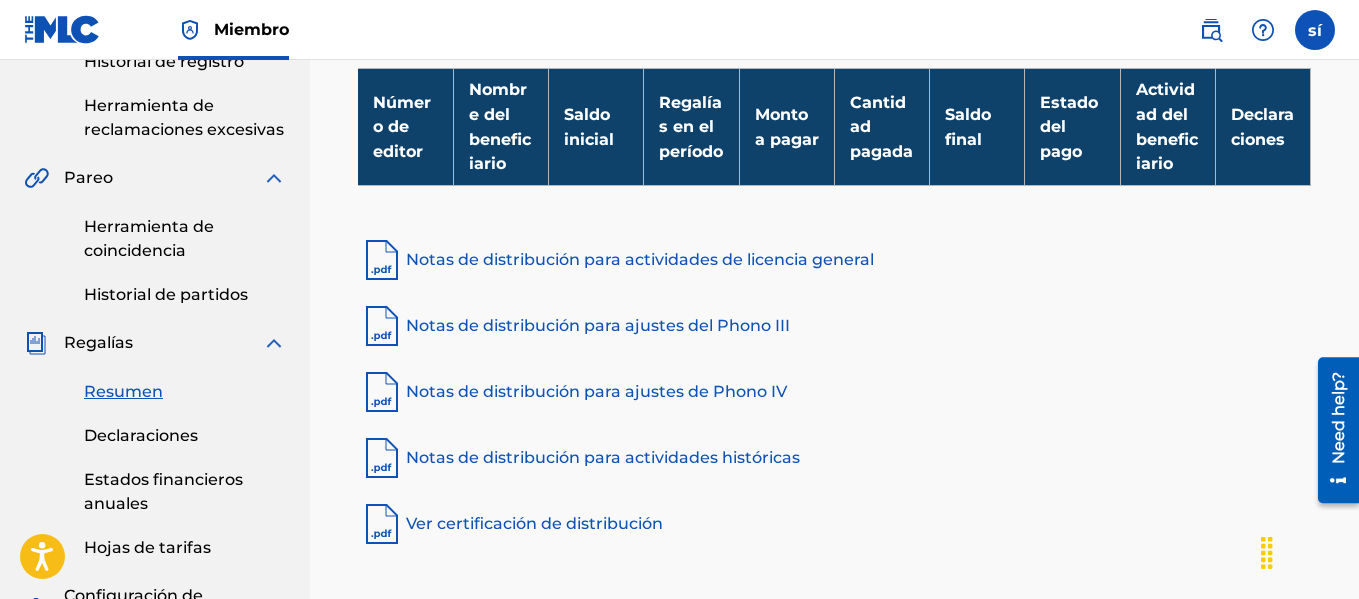 click on "Notas de distribución para ajustes del Phono III" at bounding box center [598, 325] 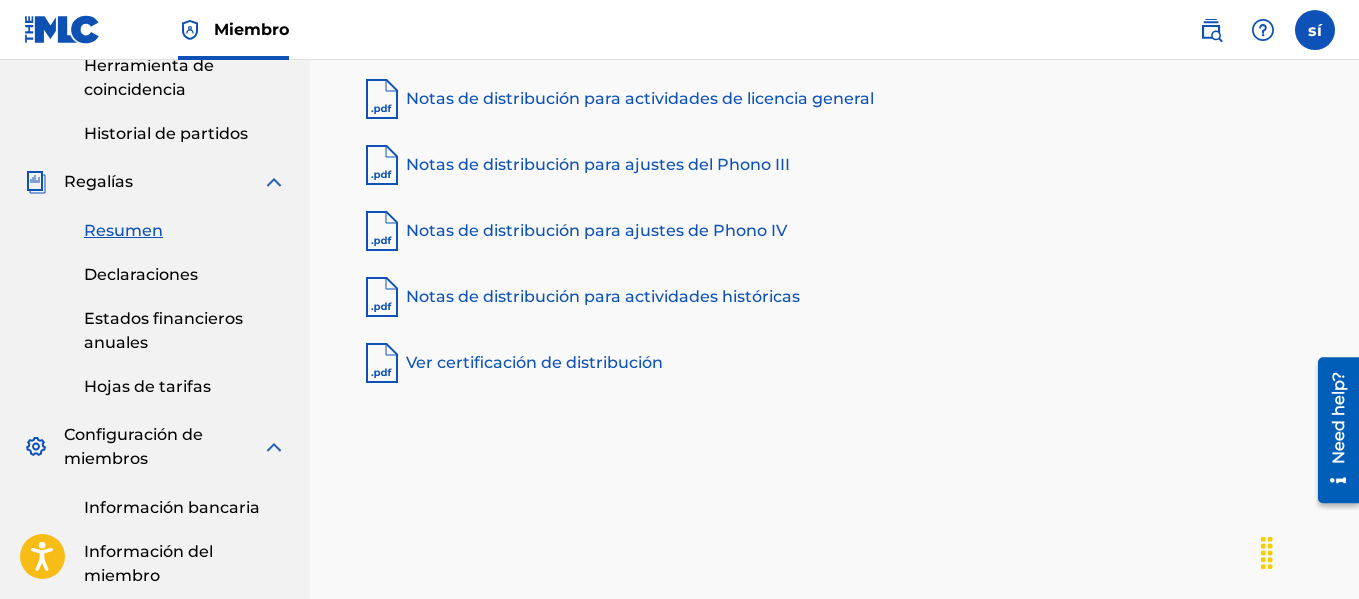 scroll, scrollTop: 644, scrollLeft: 0, axis: vertical 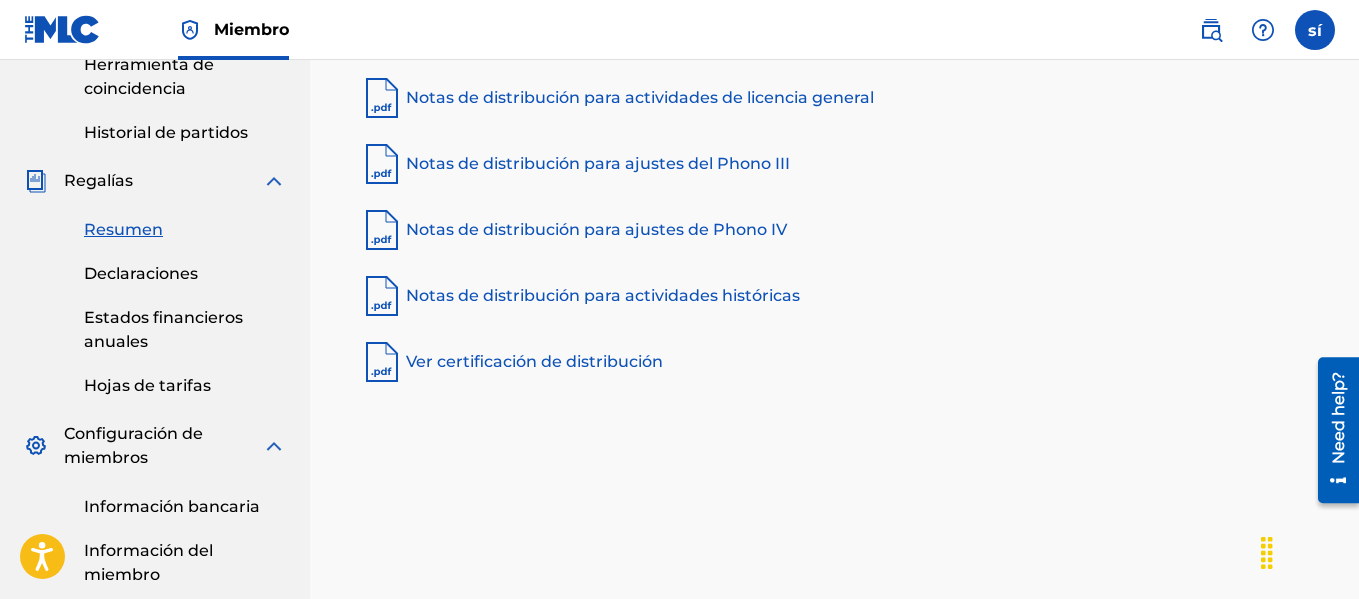 click on "Declaraciones" at bounding box center (141, 273) 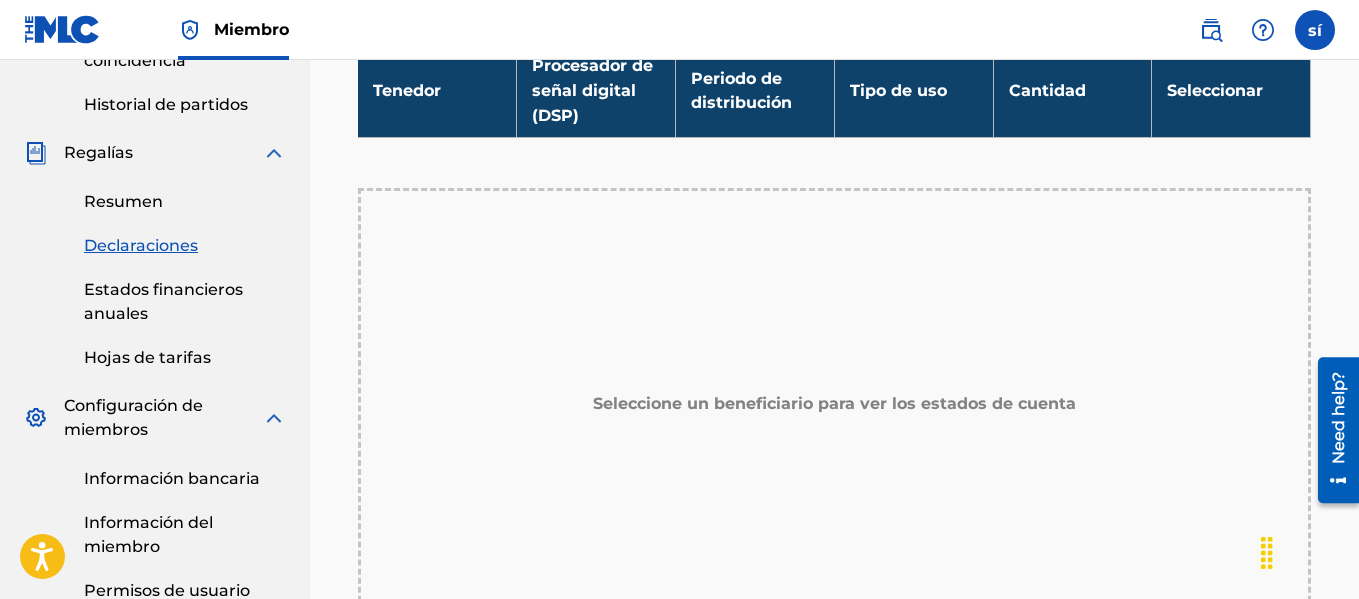 scroll, scrollTop: 666, scrollLeft: 0, axis: vertical 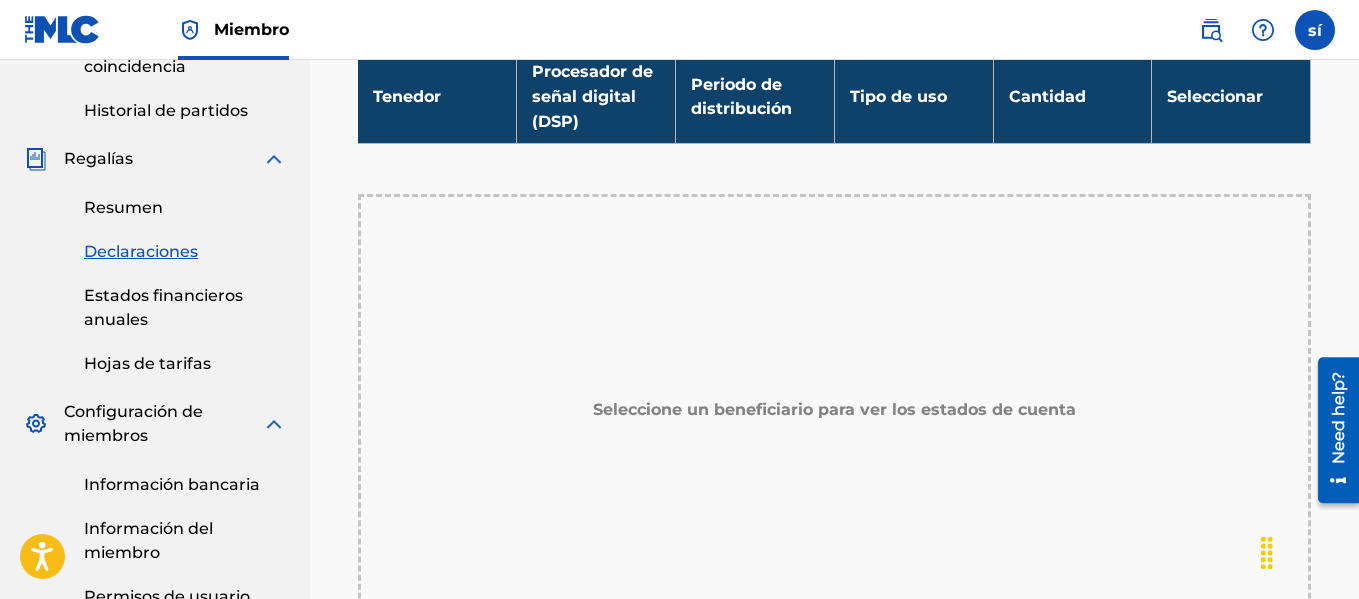 click on "Estados financieros anuales" at bounding box center [163, 307] 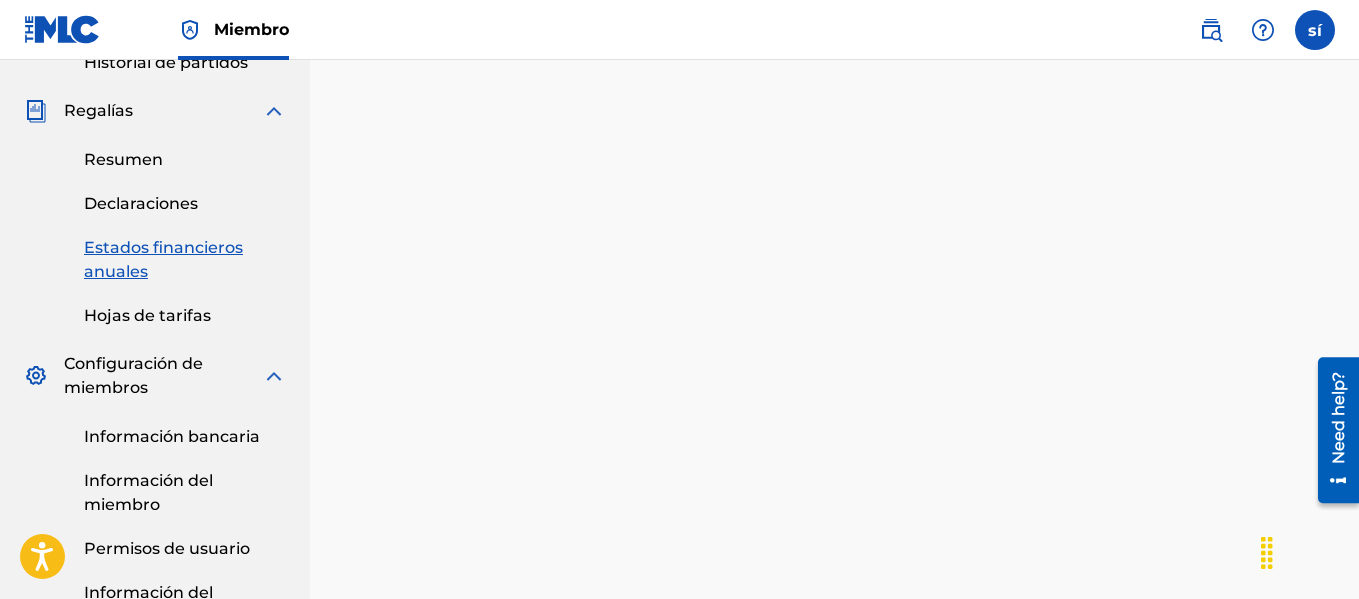 scroll, scrollTop: 715, scrollLeft: 0, axis: vertical 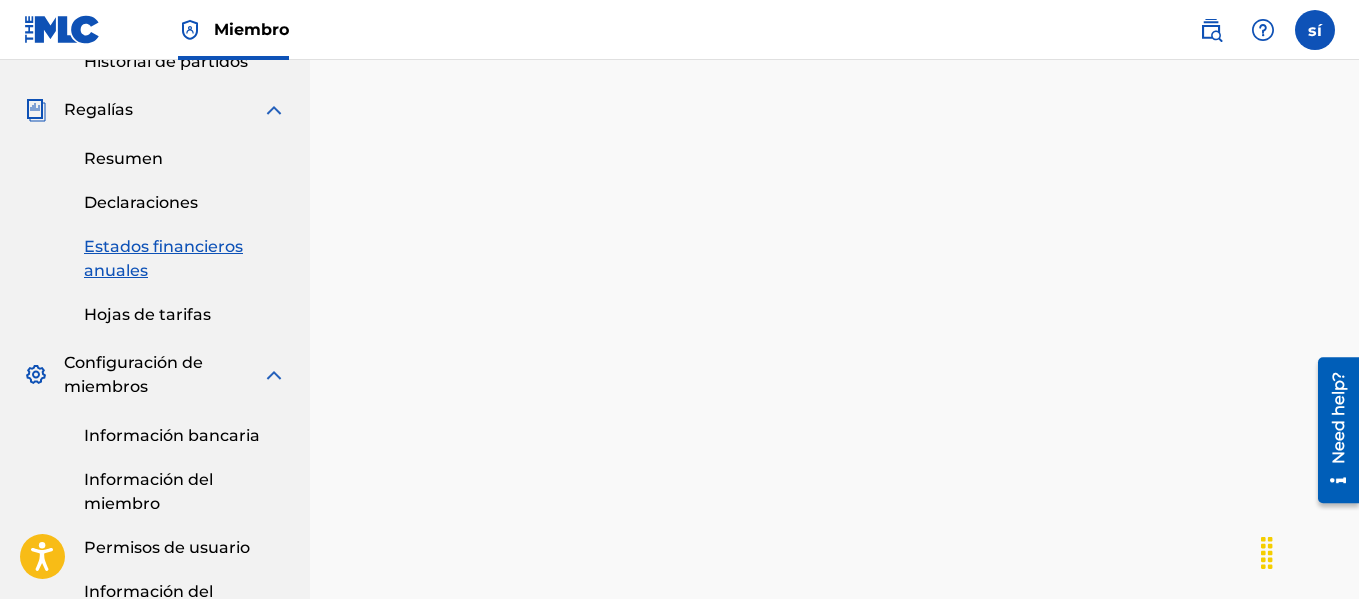 click on "Hojas de tarifas" at bounding box center [147, 314] 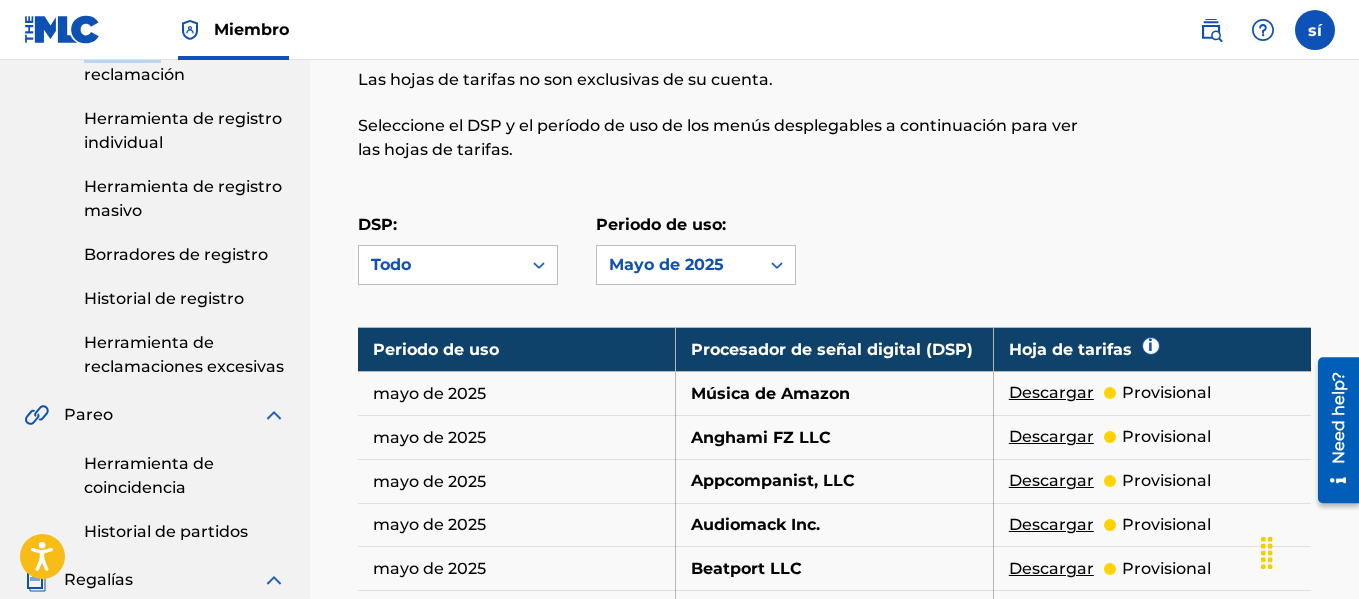 scroll, scrollTop: 246, scrollLeft: 0, axis: vertical 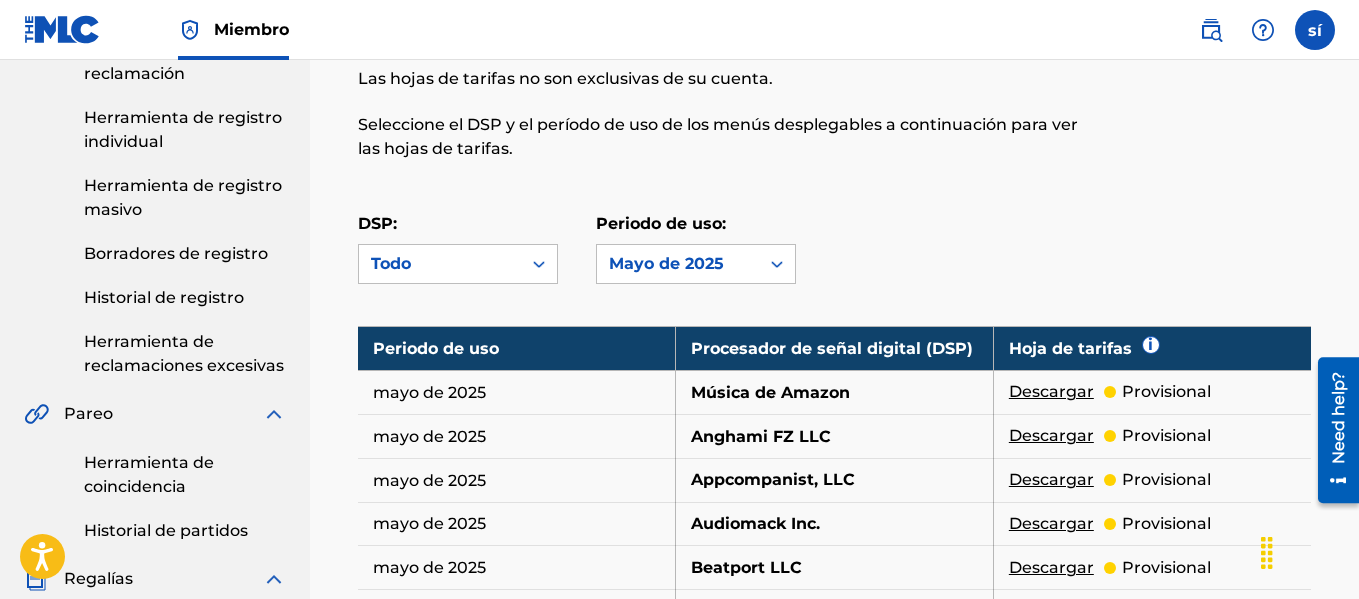 click on "Descargar" at bounding box center [1051, 391] 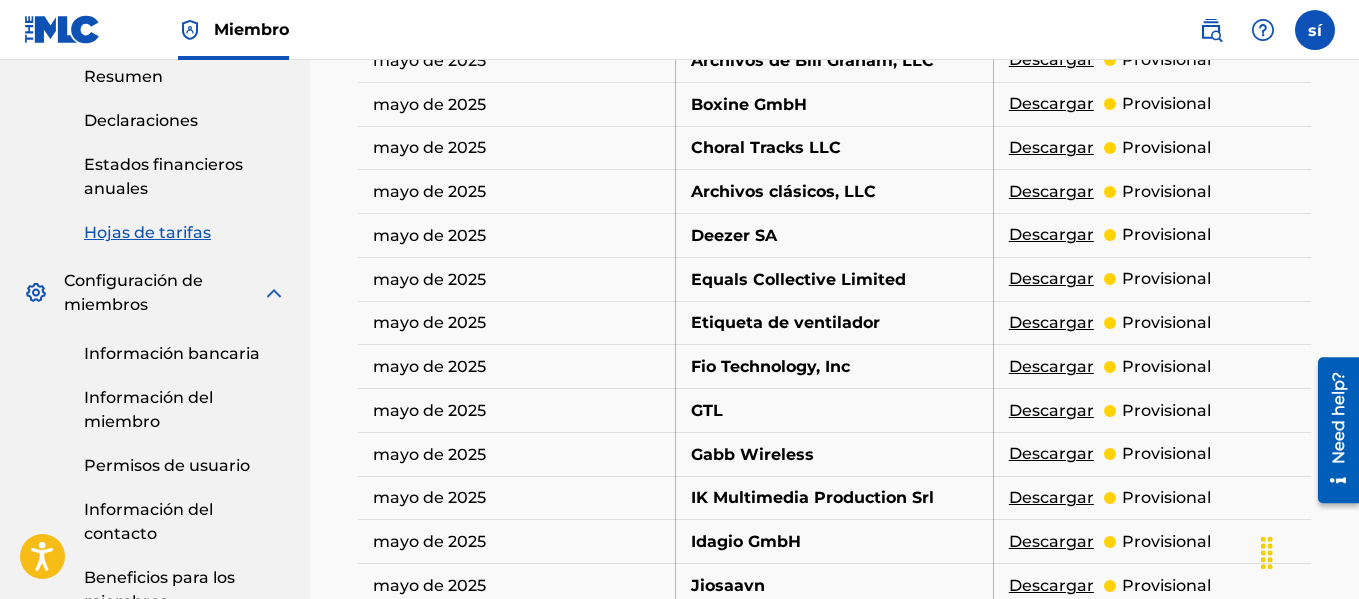 scroll, scrollTop: 800, scrollLeft: 0, axis: vertical 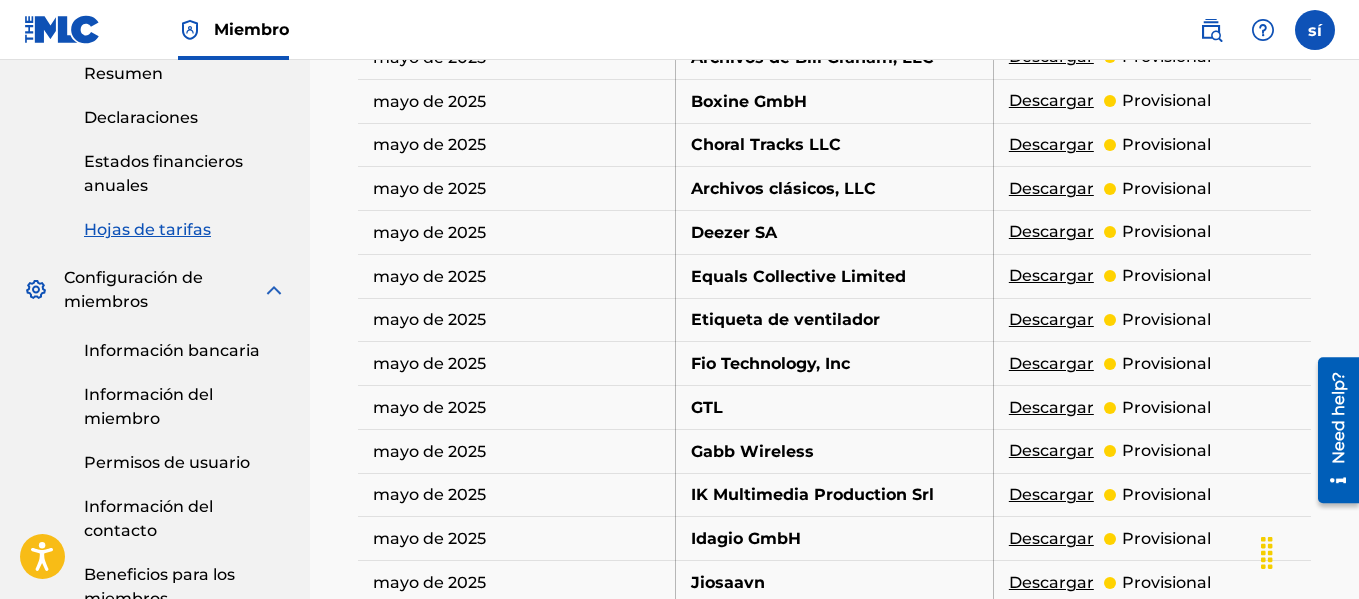click on "Información bancaria" at bounding box center [172, 350] 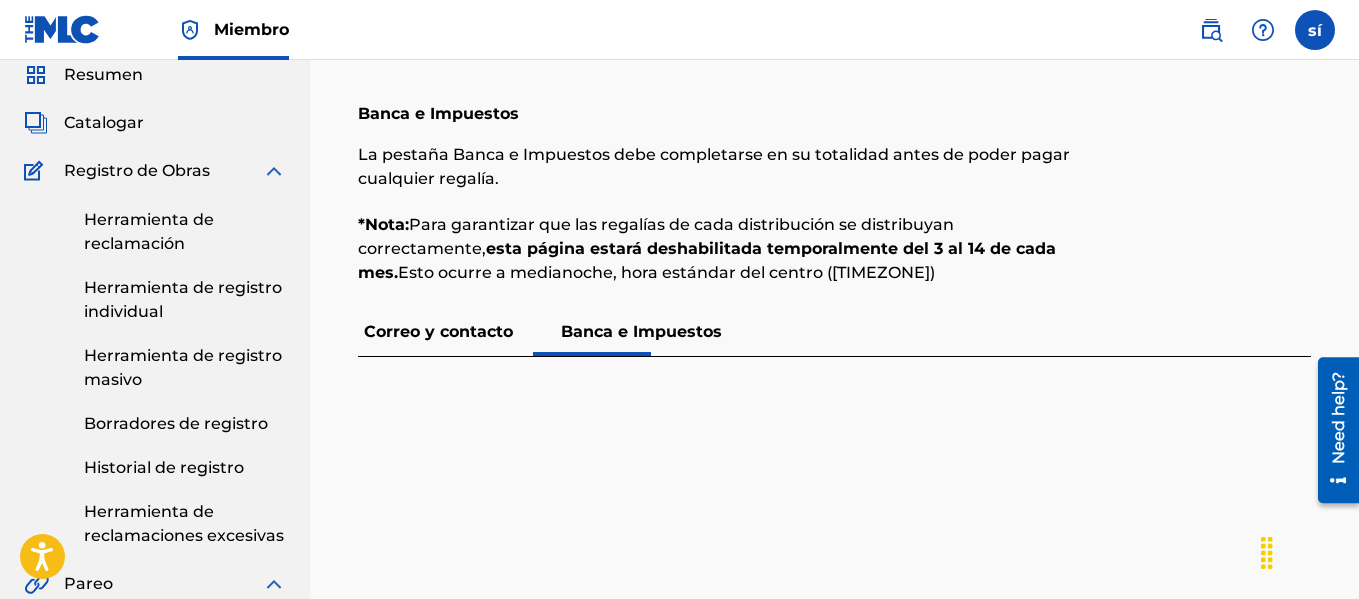 scroll, scrollTop: 88, scrollLeft: 0, axis: vertical 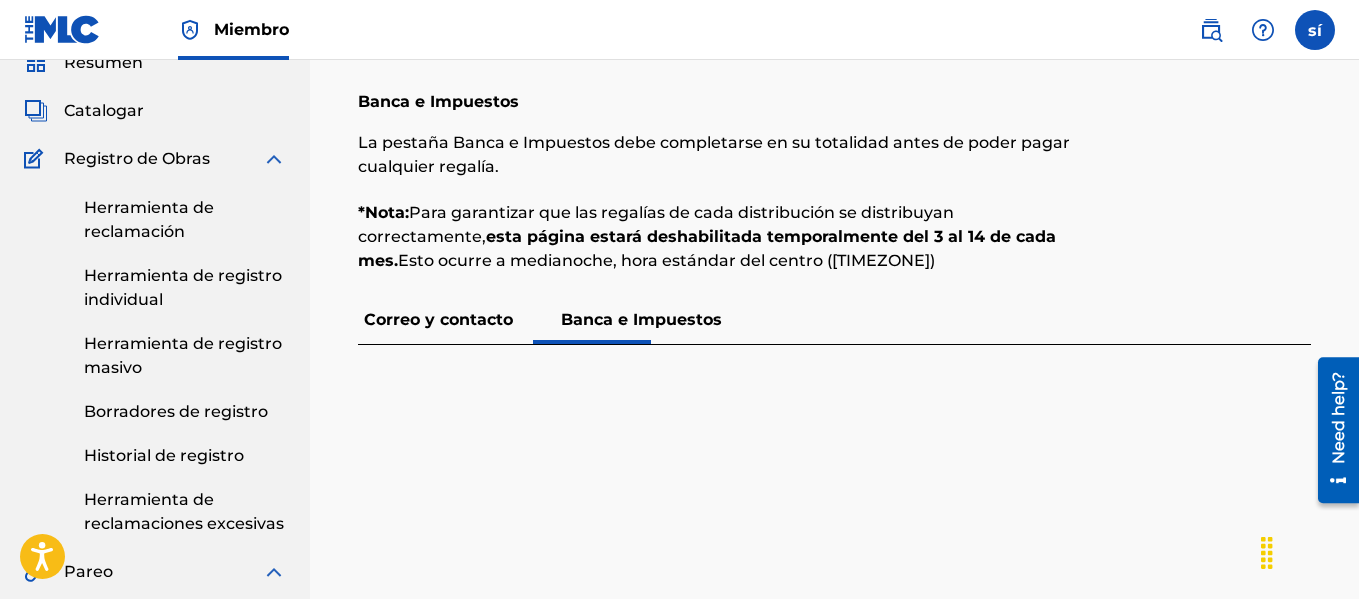 click on "Correo y contacto" at bounding box center [438, 319] 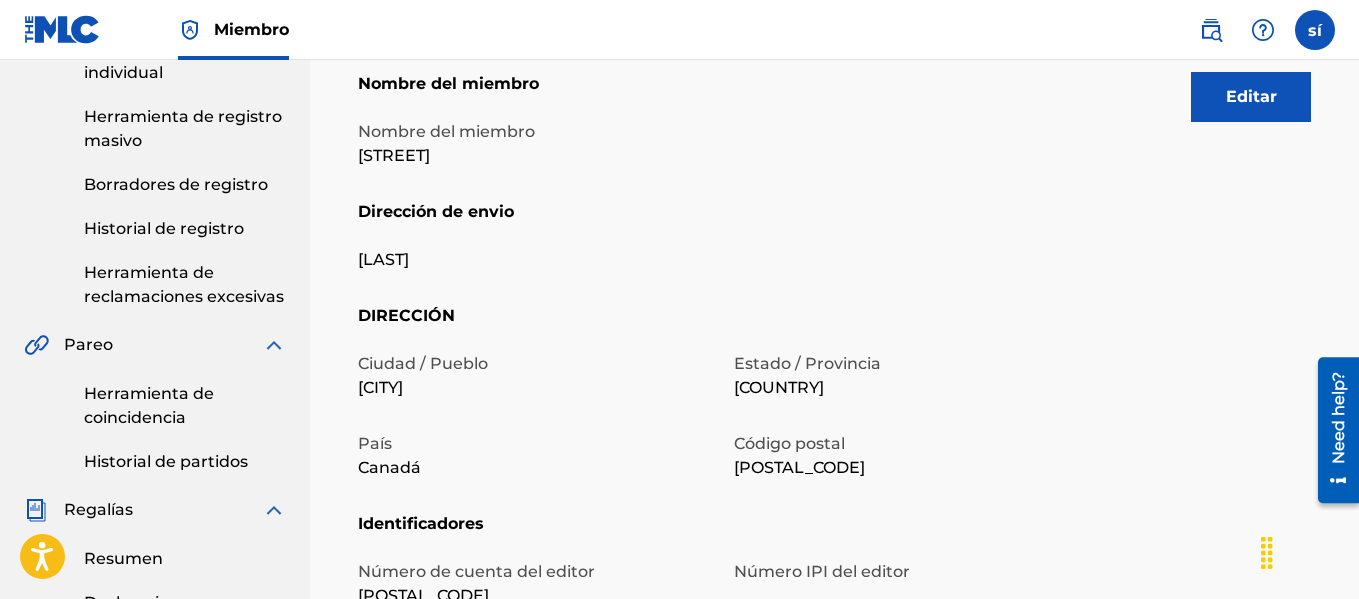 scroll, scrollTop: 314, scrollLeft: 0, axis: vertical 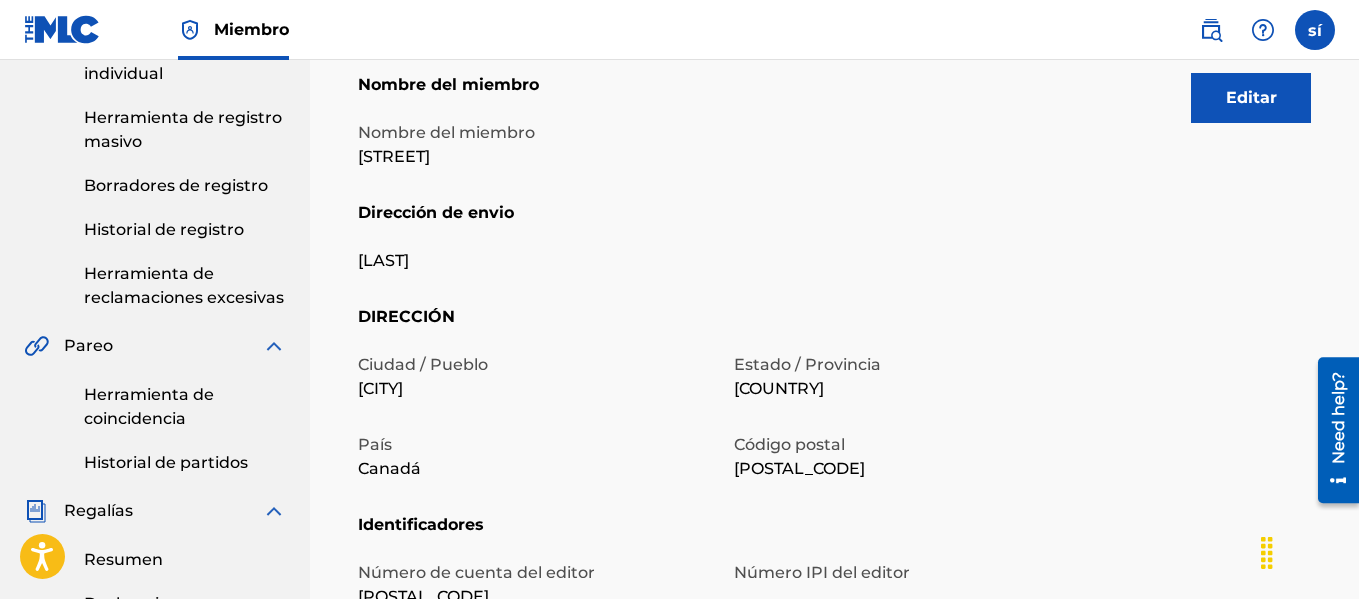 click on "Editar" at bounding box center (1251, 97) 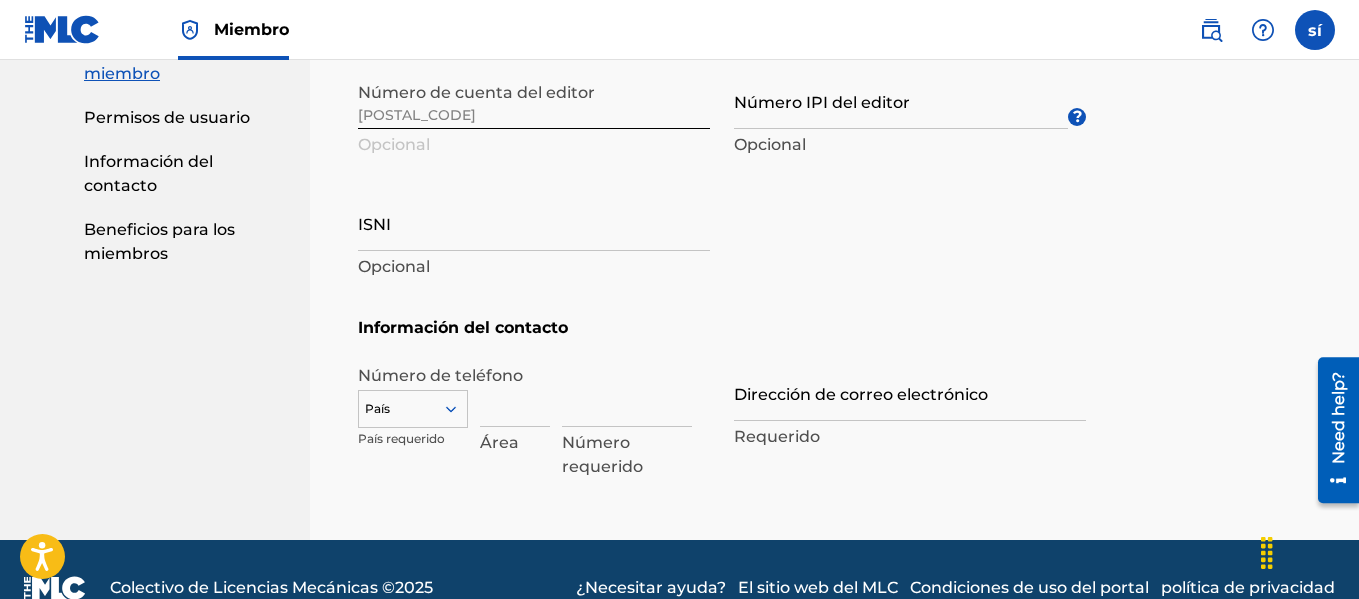 scroll, scrollTop: 1146, scrollLeft: 0, axis: vertical 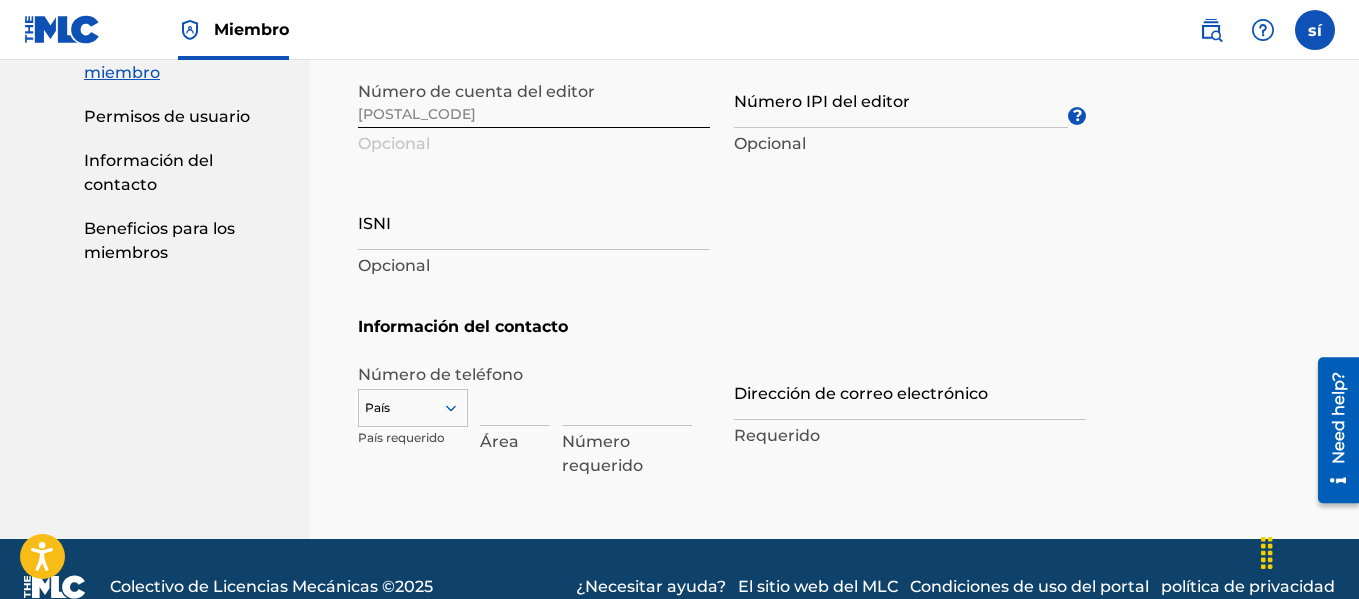 click at bounding box center [515, 397] 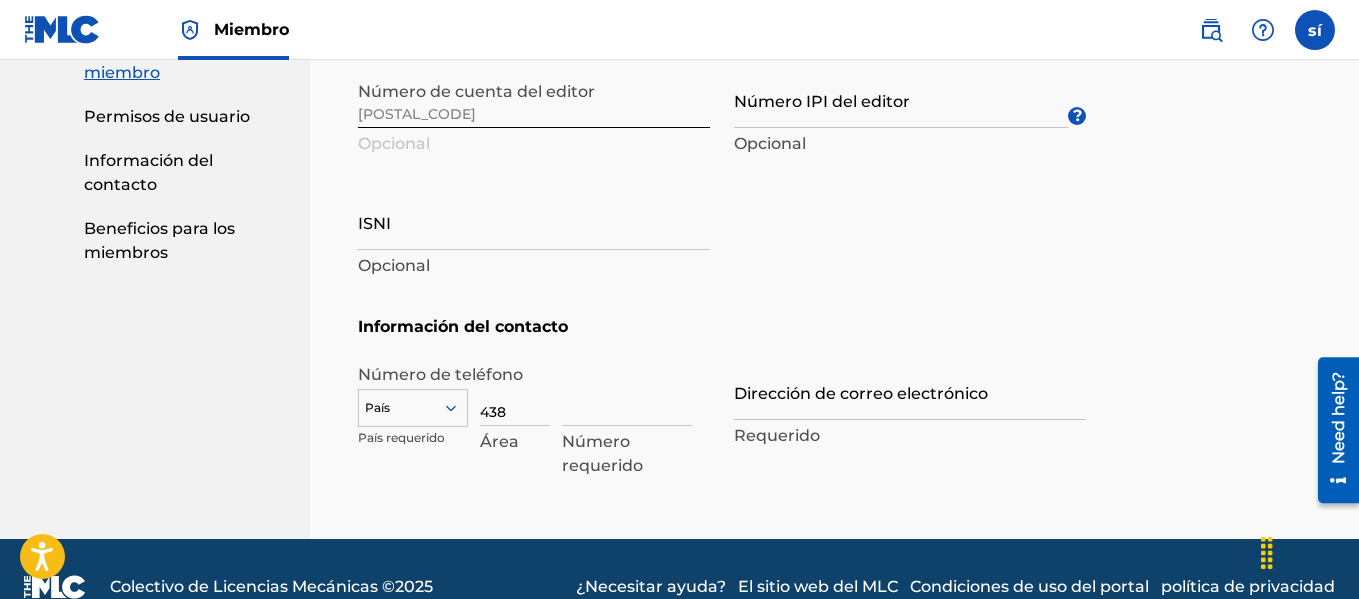type on "Save" 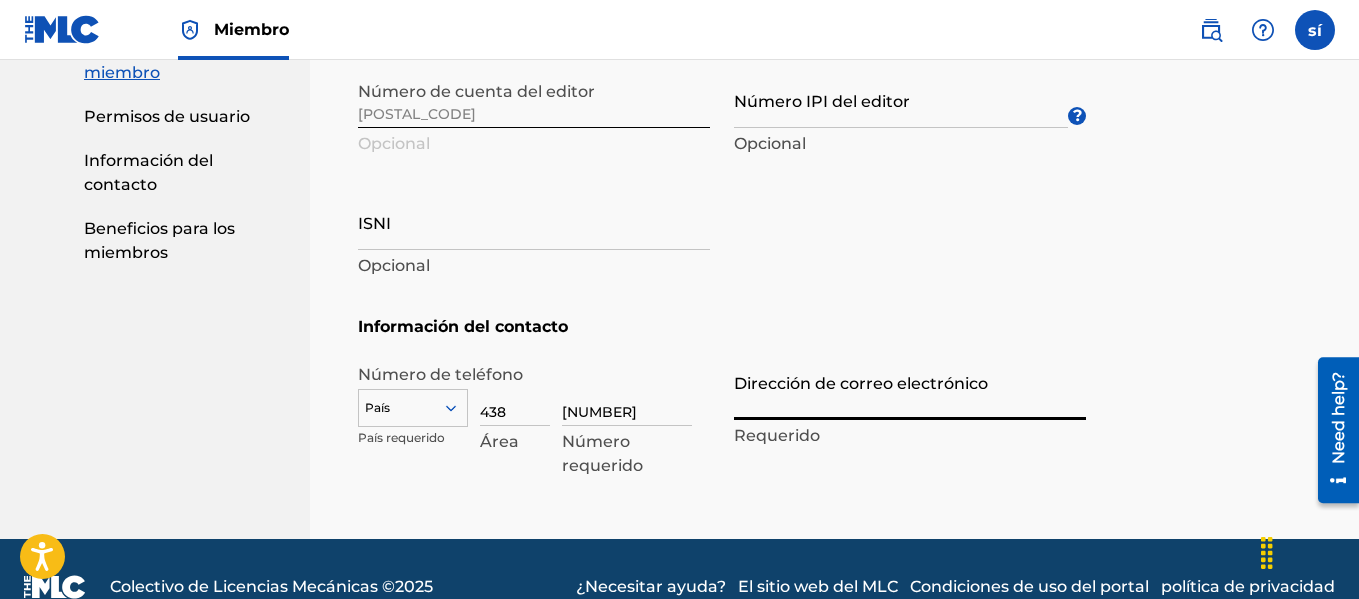 click on "Dirección de correo electrónico" at bounding box center [910, 391] 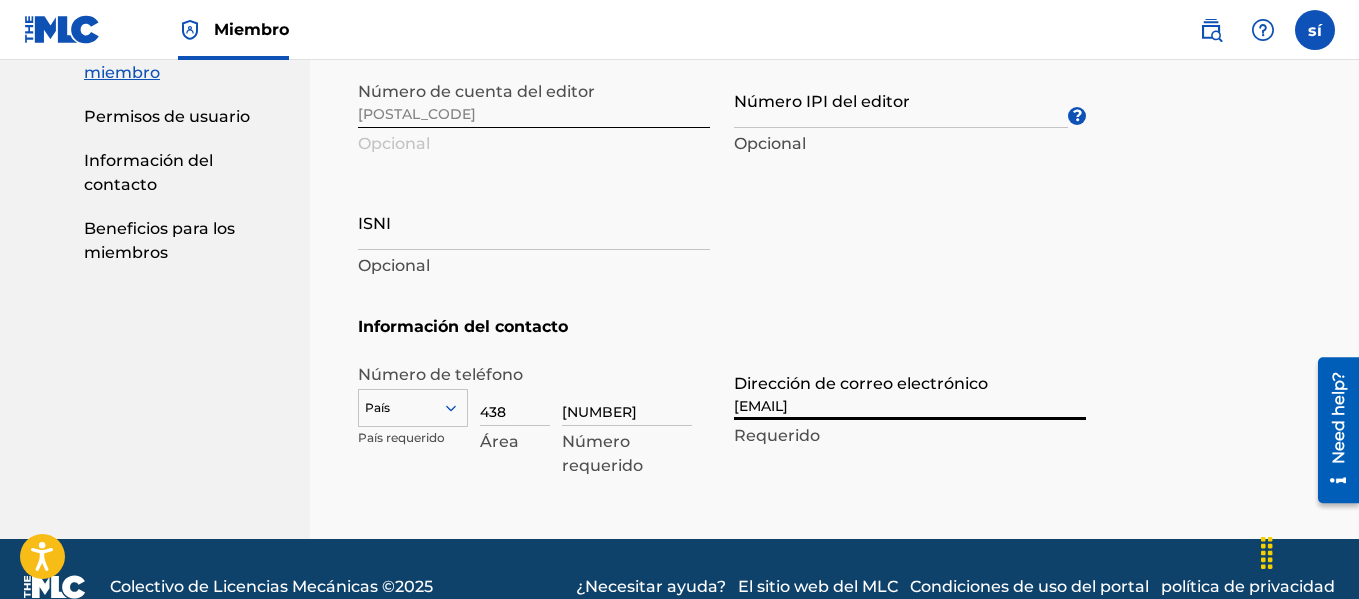 type on "[STREET]" 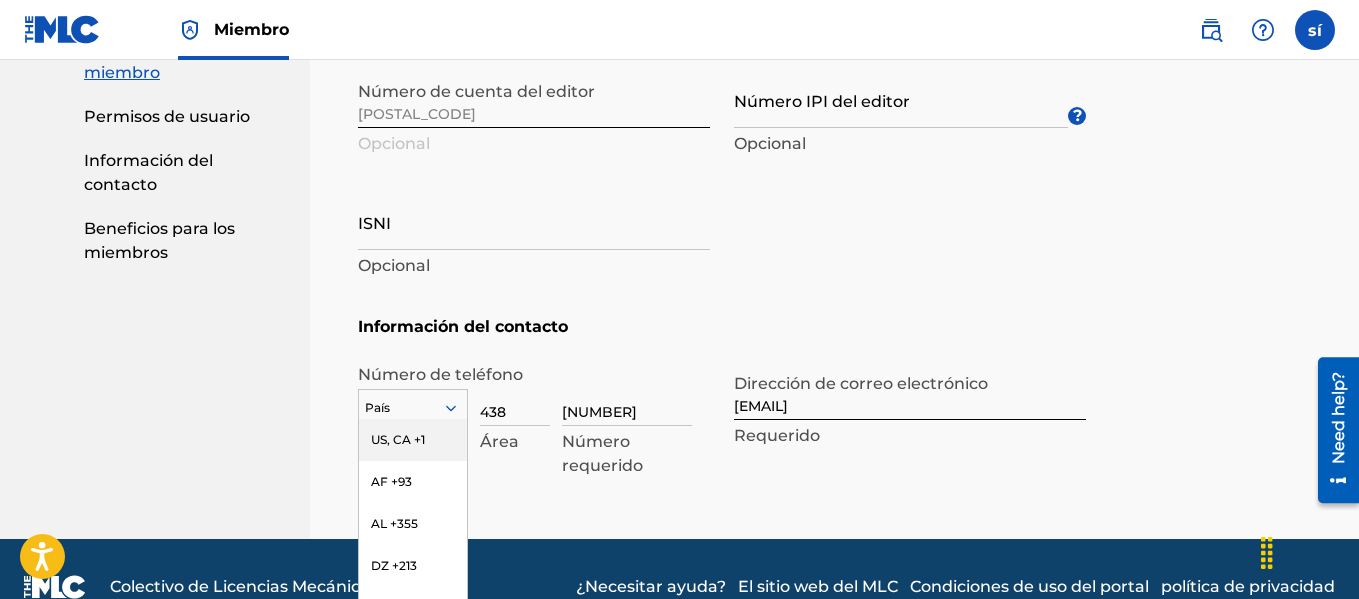 scroll, scrollTop: 1267, scrollLeft: 0, axis: vertical 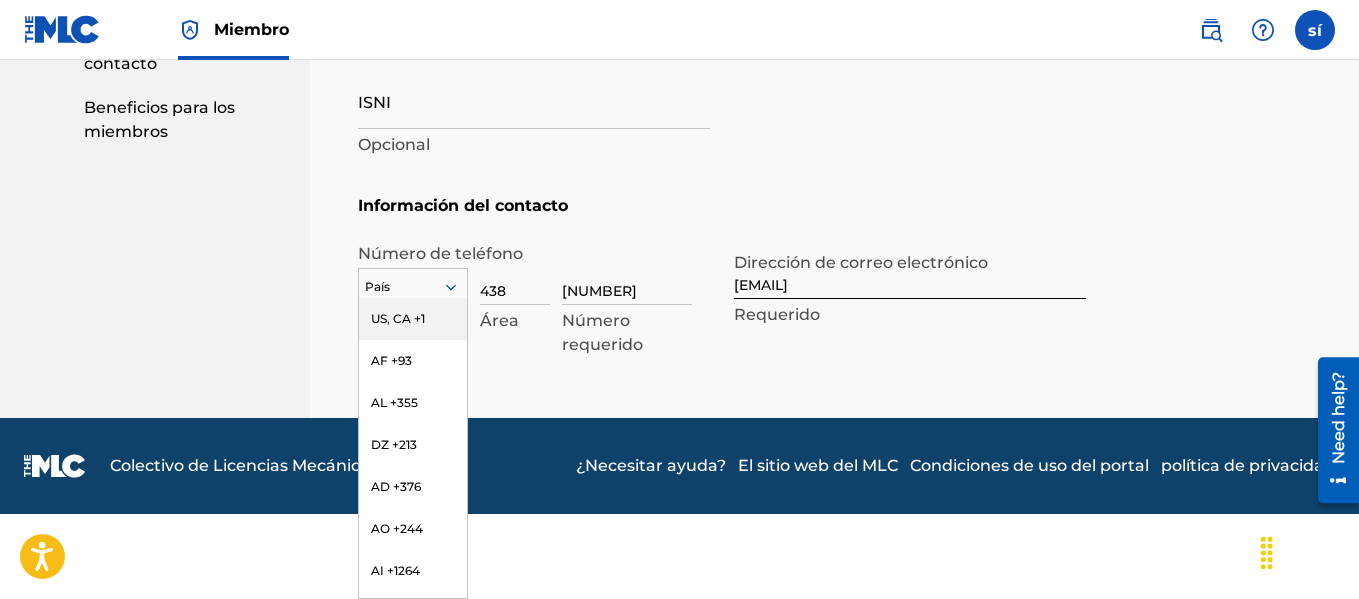 click on "País US, CA +1 AF +93 AL +355 DZ +213 AD +376 AO +244 AI +1268 AG +1268 AR +54 AM +374 AW +297 AU +61 AT +43 AZ +994 BS +1242 BH +973 BD +880 BB +1246 BY +375 BE +32 BZ +501 BJ +229 BM +1441 BT +975 BO +591 BA +387 BW +267 BR +55 BN +673 BG +359 BF +226 BI +257 KH +855 CM +237 CV +238 KY +1345 CF +236 TD +235 CL +56 CN +86 CO +57 KM +269 CG, CD +242 CK +682 CR +506 CI +225 HR +385 CU +53 CY +357 CZ +420 DK +45 DJ +253 DM +1767 DO +1809 EC +593 EG +20 SV +503 GQ +240 ER +291 EE +372 ET +251 FK +500 FO +298 FJ +679 FI +358 FR +33 GF +594 PF +689 GA +241 GM +220 GE +995 DE +49 GH +233 GI +350 GR +30 GL +299 GD +1473 GP +590 GT +502 GN +224 GW +245 GY +592 HT +509 VA, IT +39 HN +504 HK +852 HU +36 IS +354 IN +91 ID +62 IR +98 IQ +964 IE +353 IL +972 JM +1876 JP +81 JO +962 KZ +7 KE +254 KI +686 KP +850 KR +82 KW +965 KG +996" at bounding box center (413, 283) 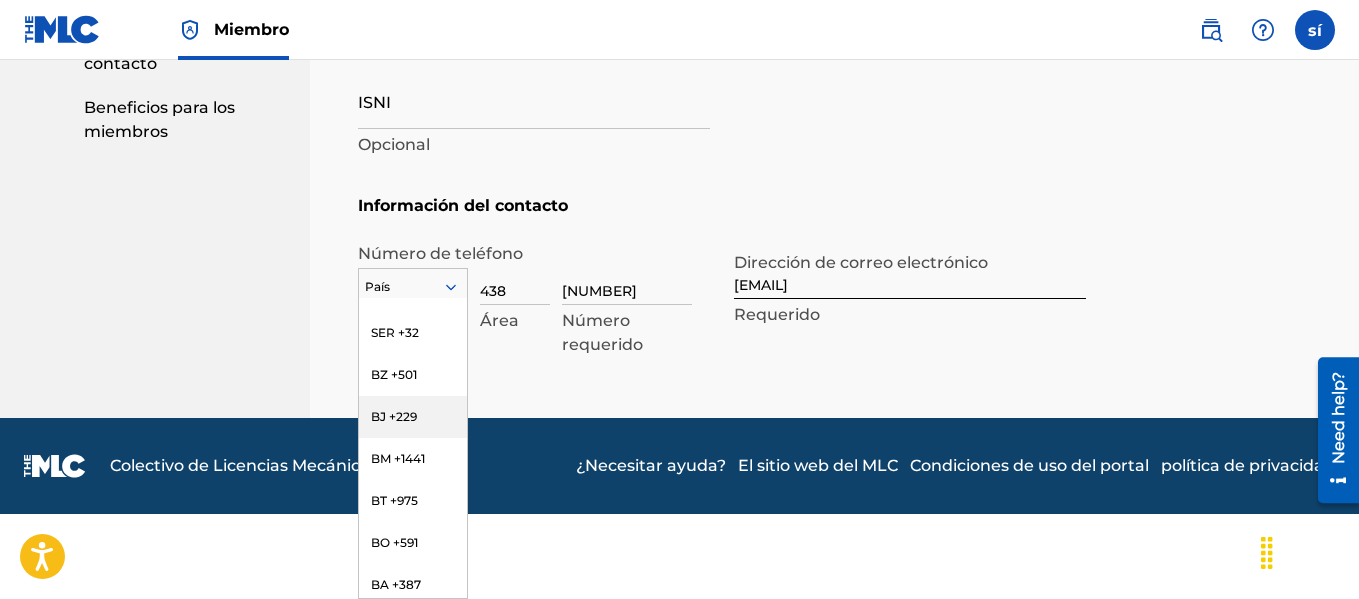 type on "c" 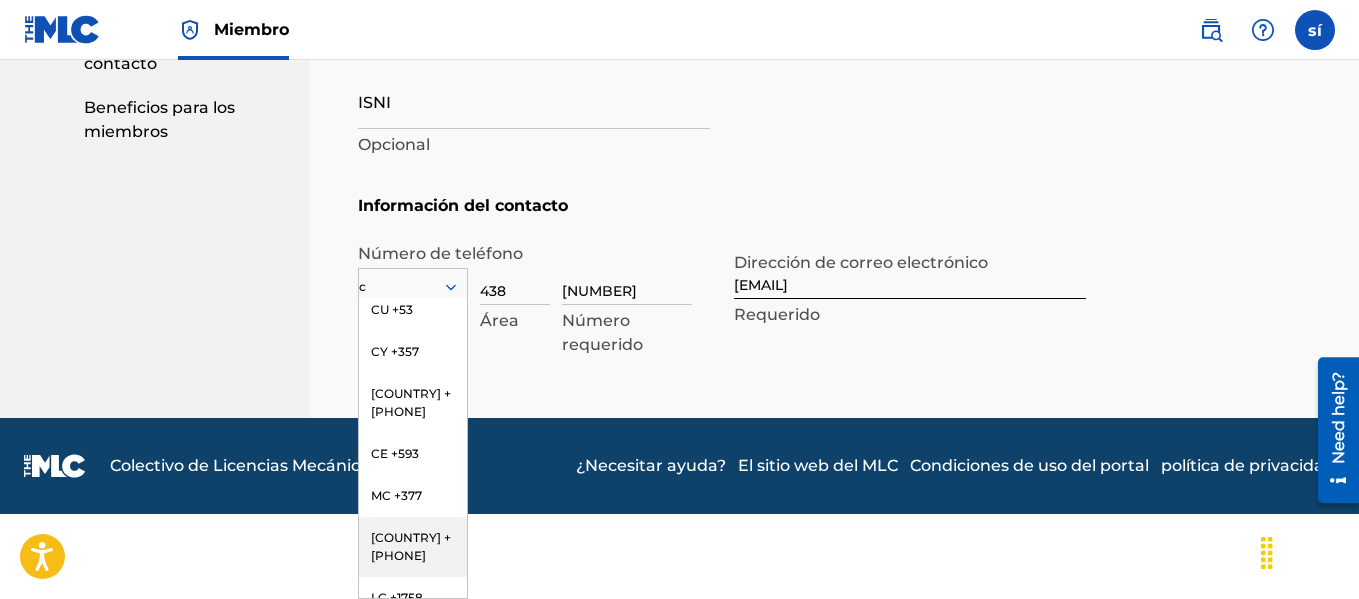 scroll, scrollTop: 0, scrollLeft: 0, axis: both 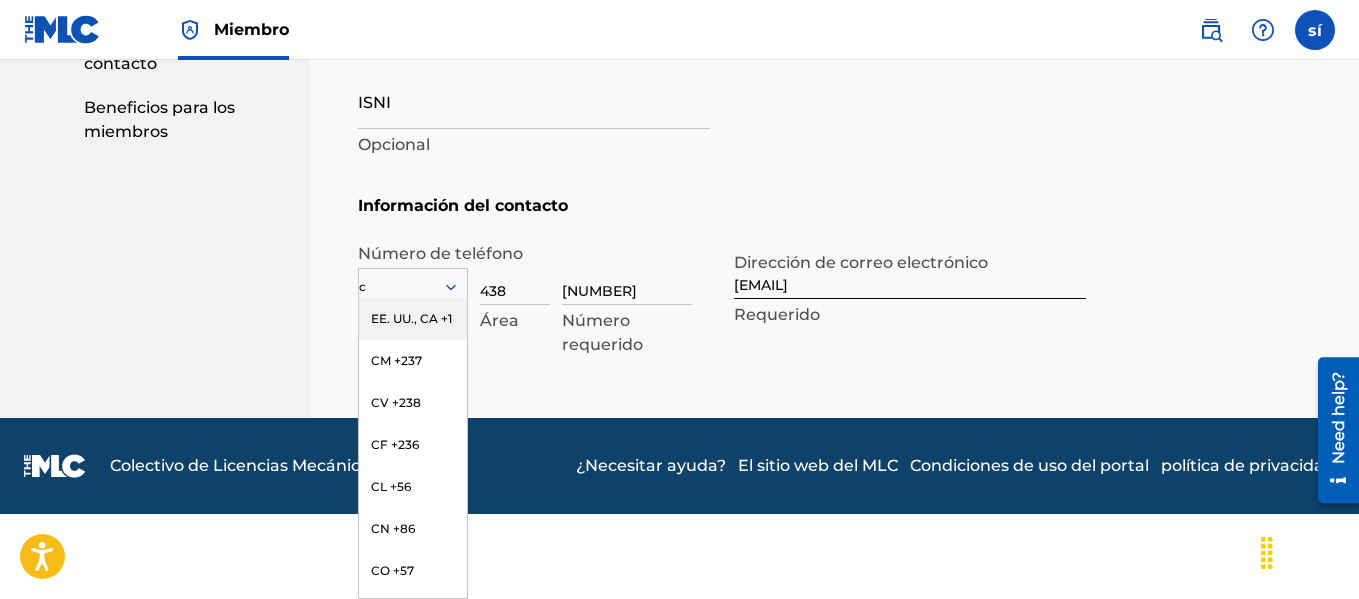 click on "EE. UU., CA +1" at bounding box center [411, 318] 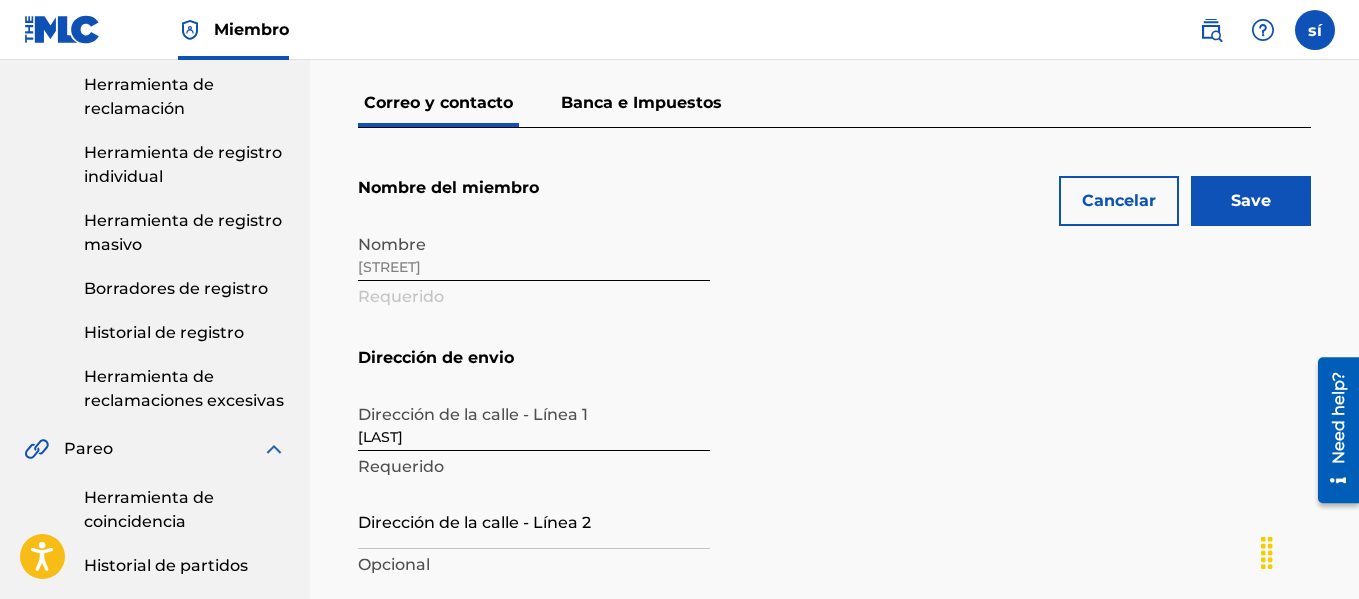 scroll, scrollTop: 210, scrollLeft: 0, axis: vertical 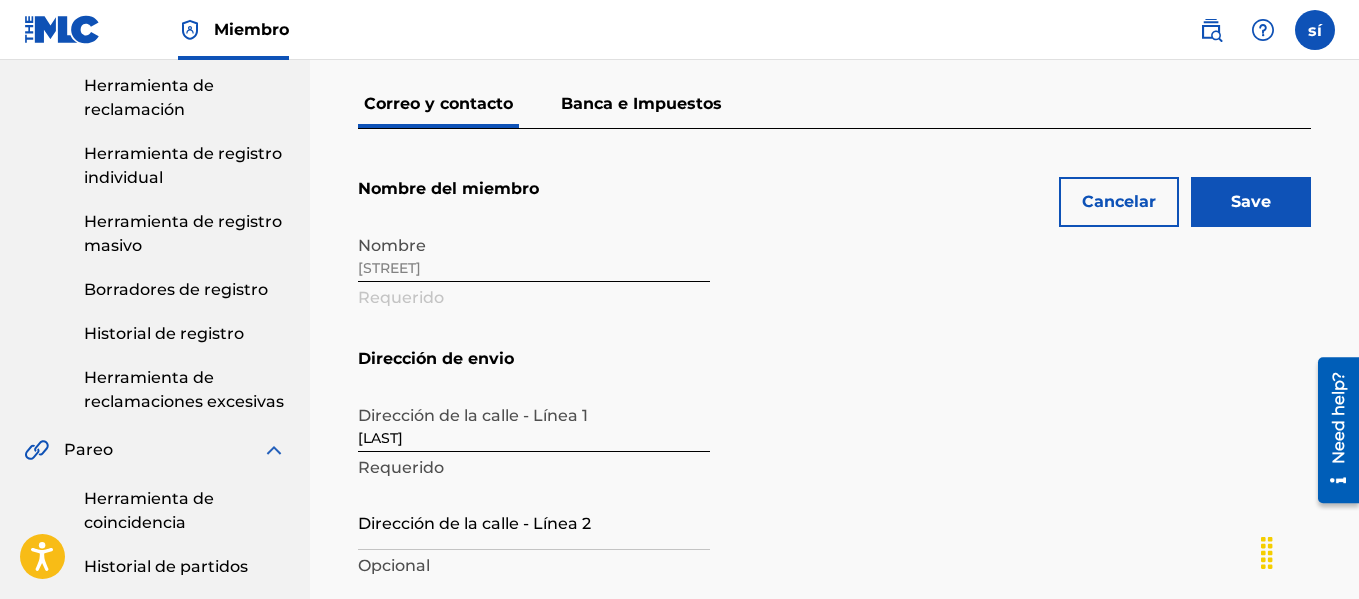 click on "Save" at bounding box center [1251, 202] 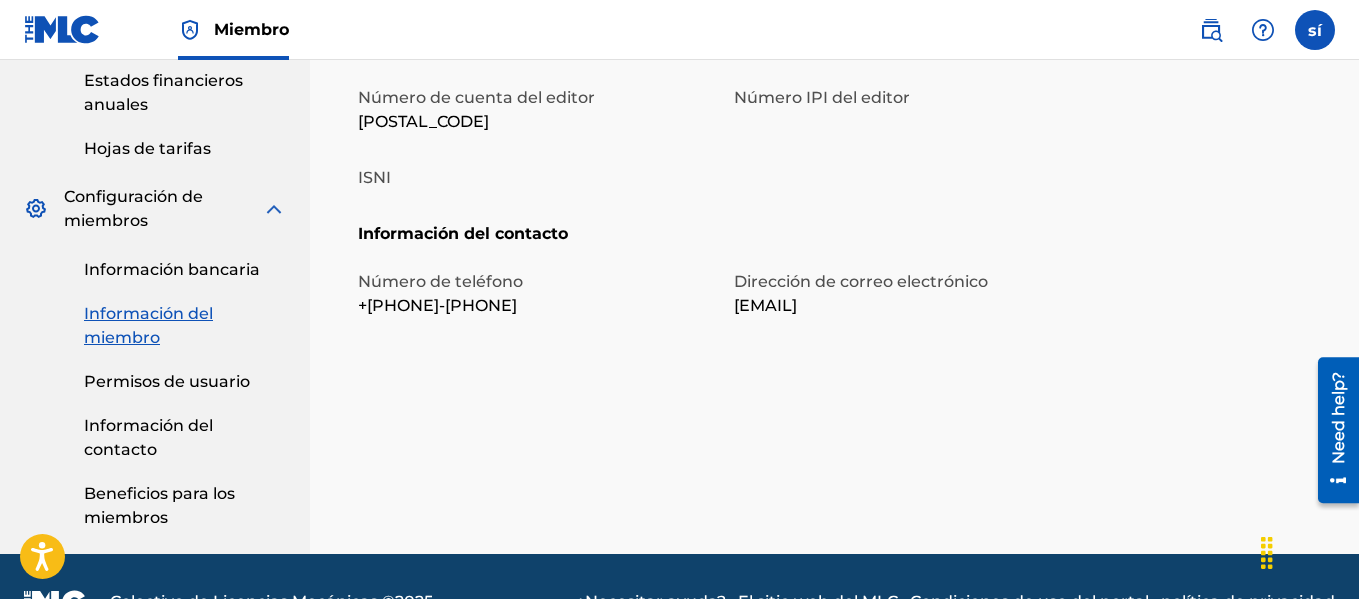 scroll, scrollTop: 882, scrollLeft: 0, axis: vertical 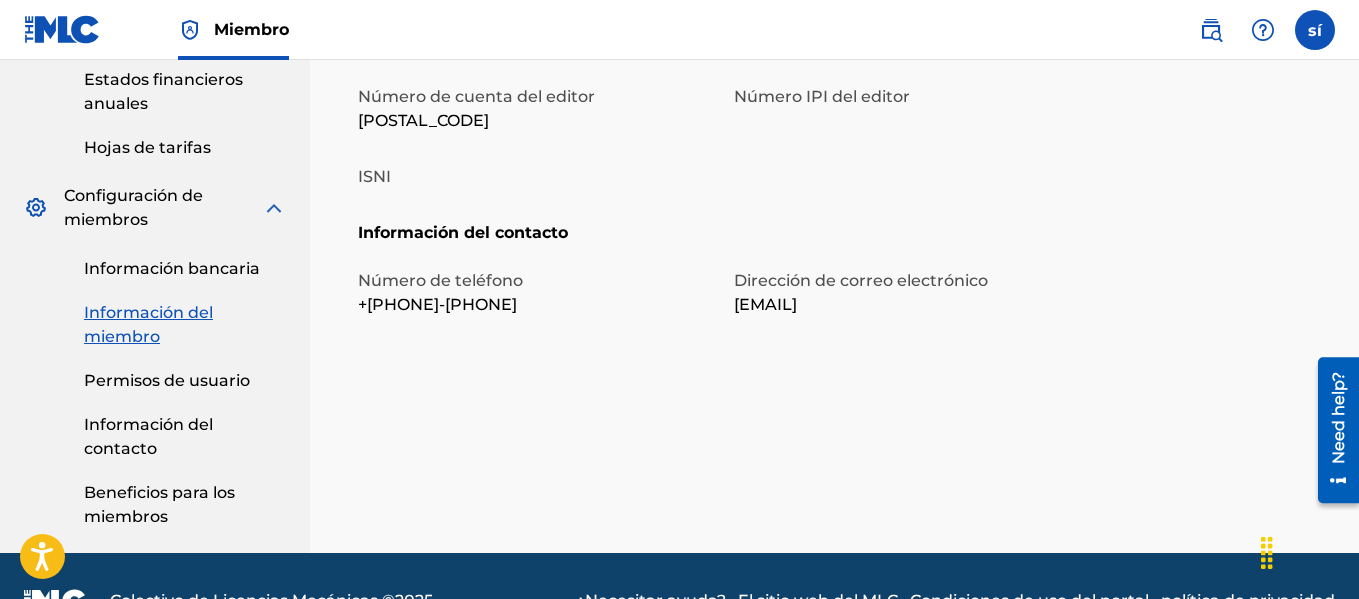 click on "Permisos de usuario" at bounding box center [167, 380] 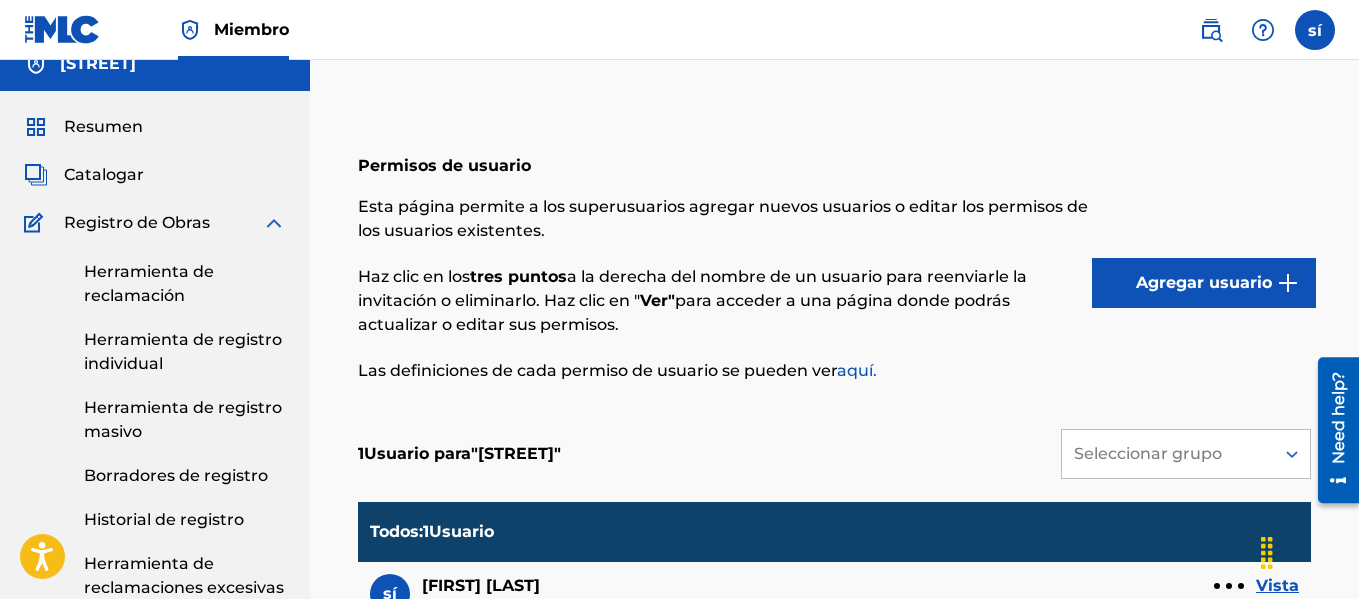 scroll, scrollTop: 0, scrollLeft: 0, axis: both 